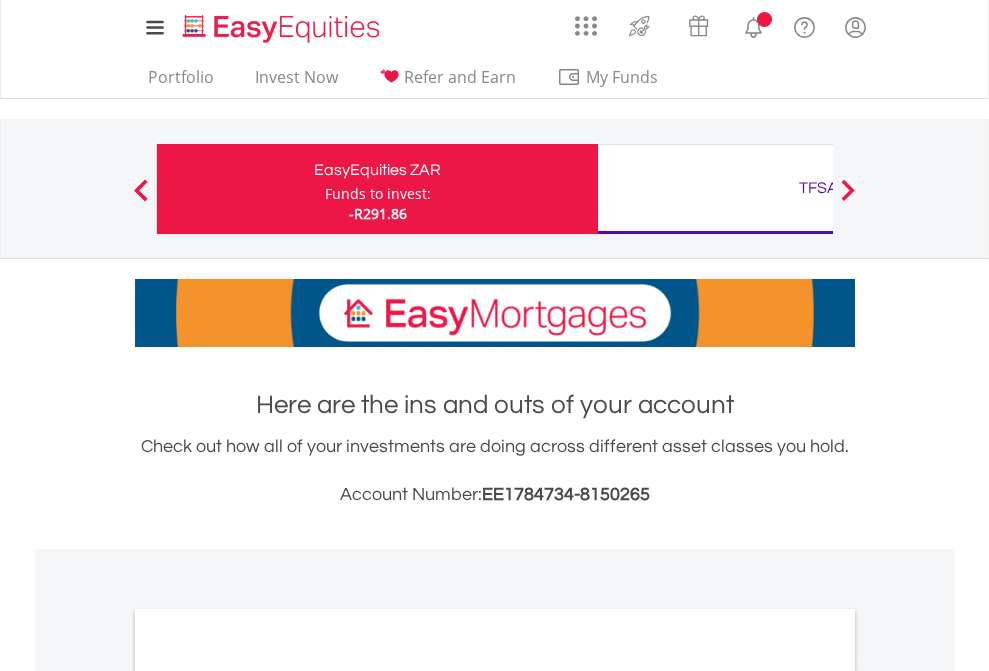 scroll, scrollTop: 0, scrollLeft: 0, axis: both 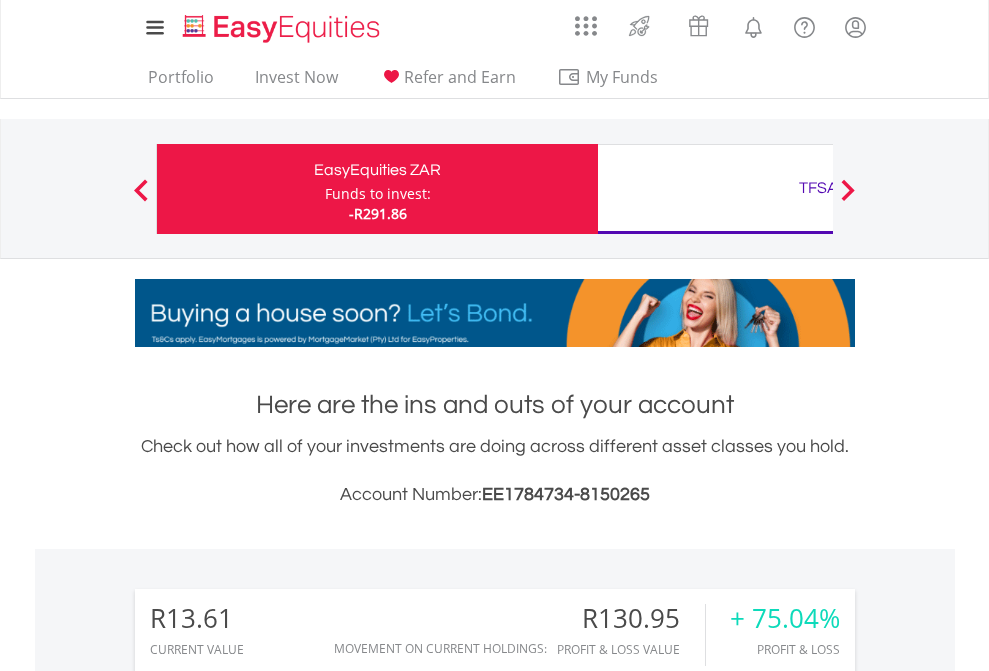 click on "Funds to invest:" at bounding box center [378, 194] 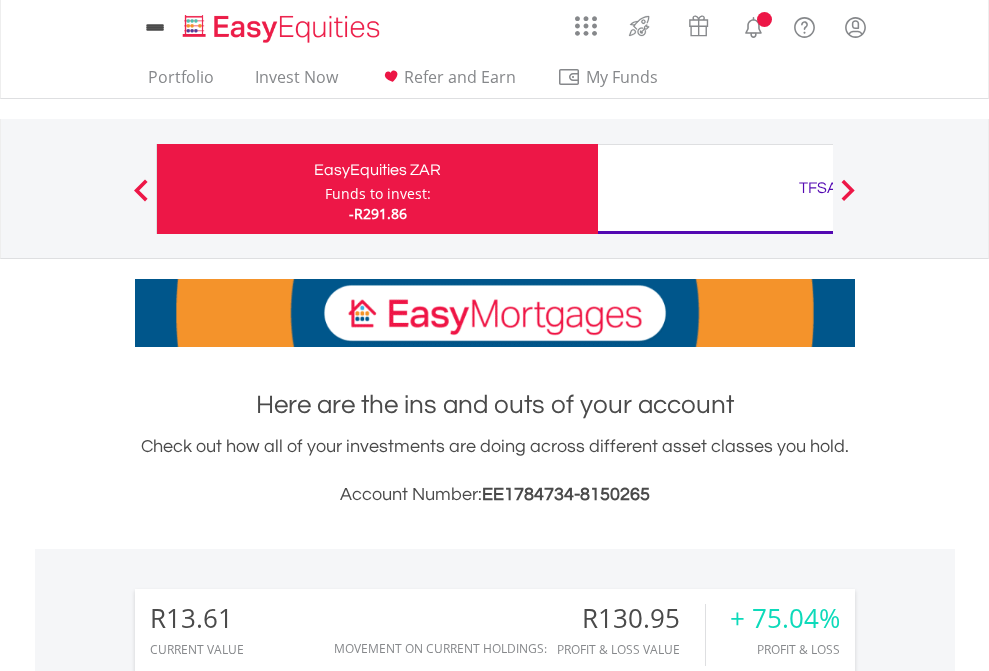 scroll, scrollTop: 0, scrollLeft: 0, axis: both 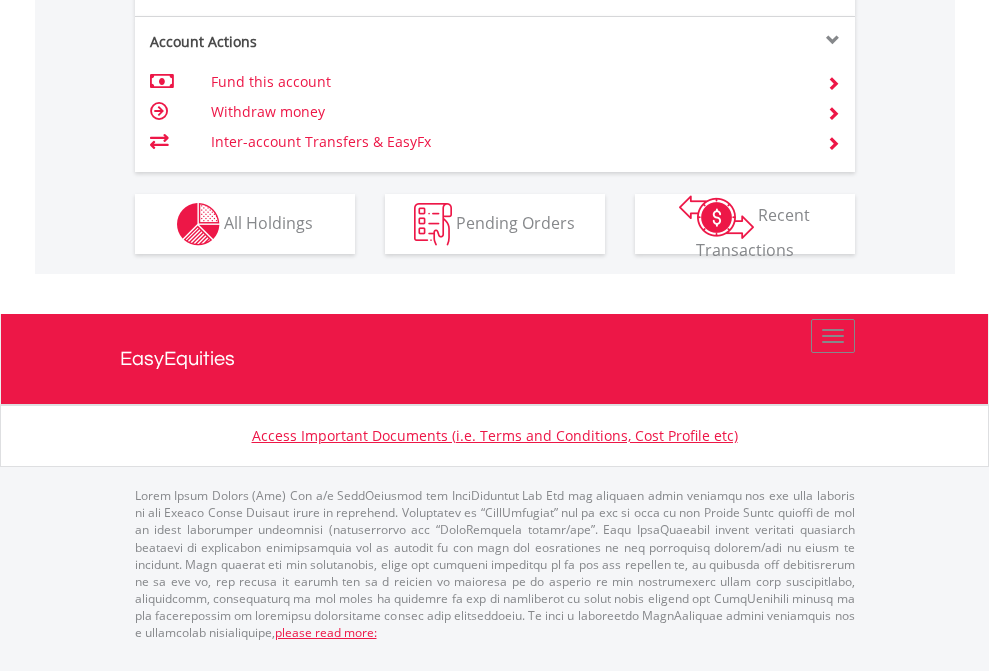 click on "Investment types" at bounding box center (706, -337) 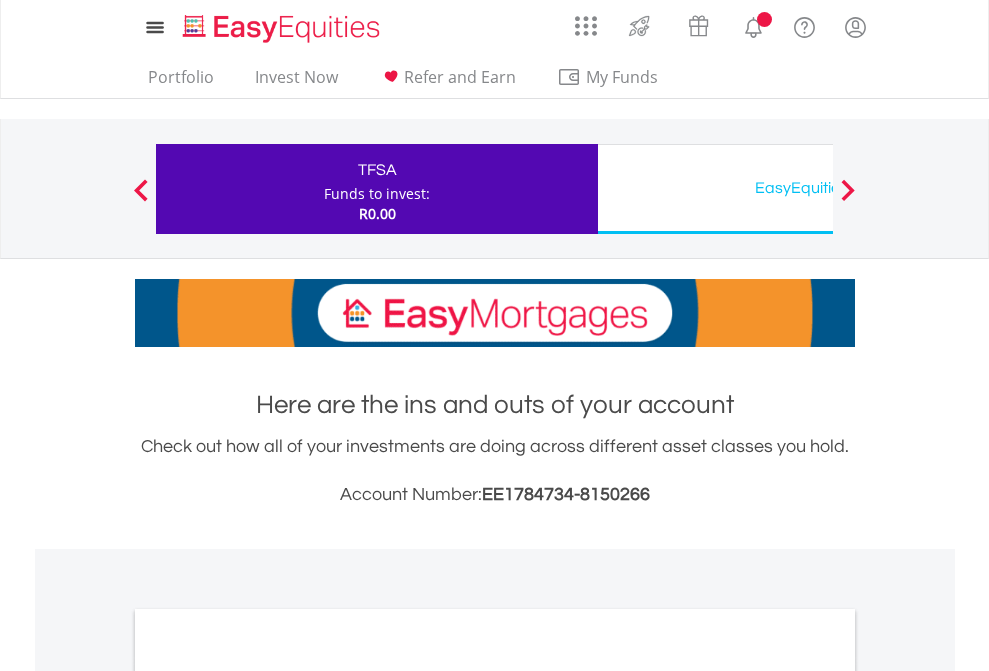 scroll, scrollTop: 0, scrollLeft: 0, axis: both 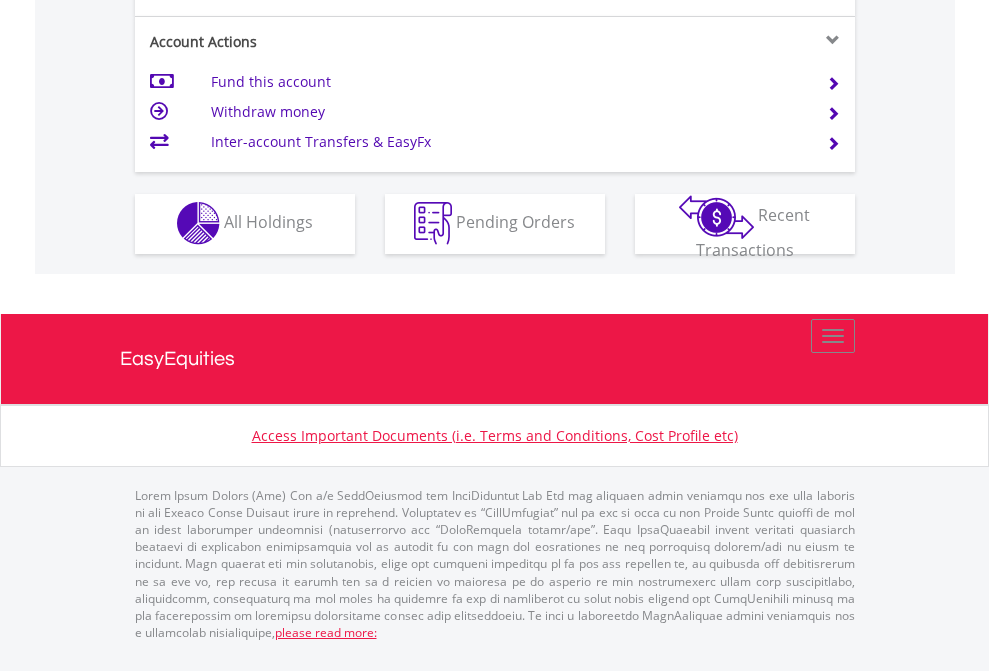 click on "Investment types" at bounding box center [706, -353] 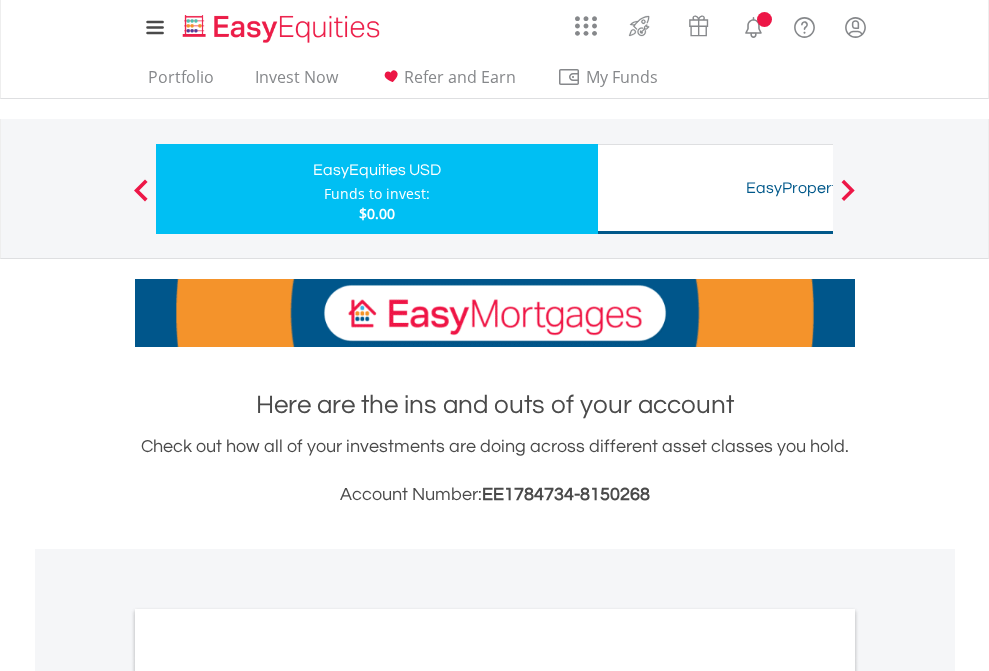 scroll, scrollTop: 0, scrollLeft: 0, axis: both 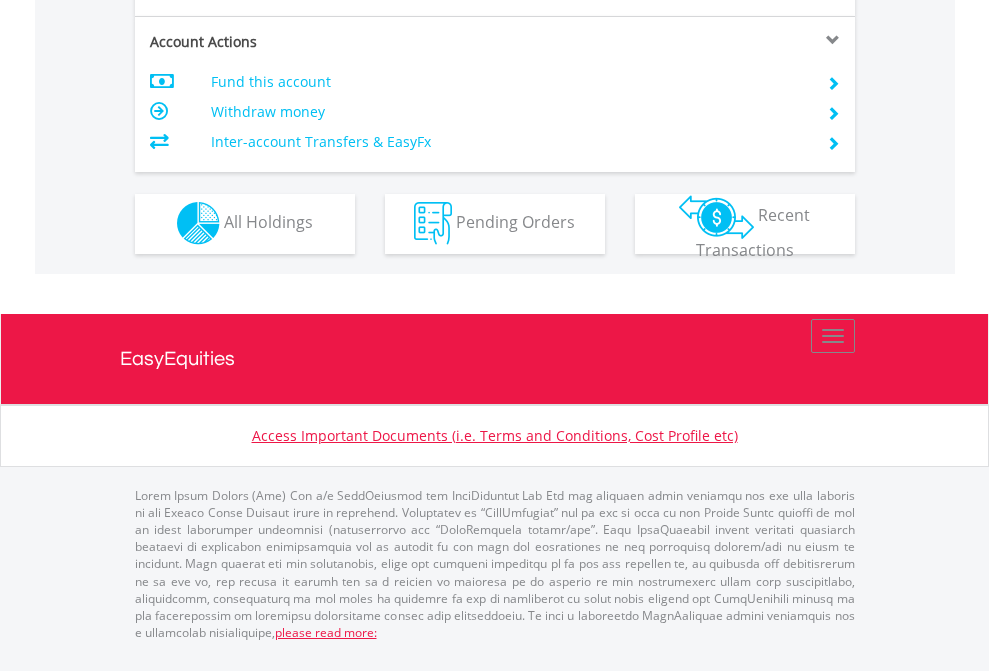 click on "Investment types" at bounding box center (706, -353) 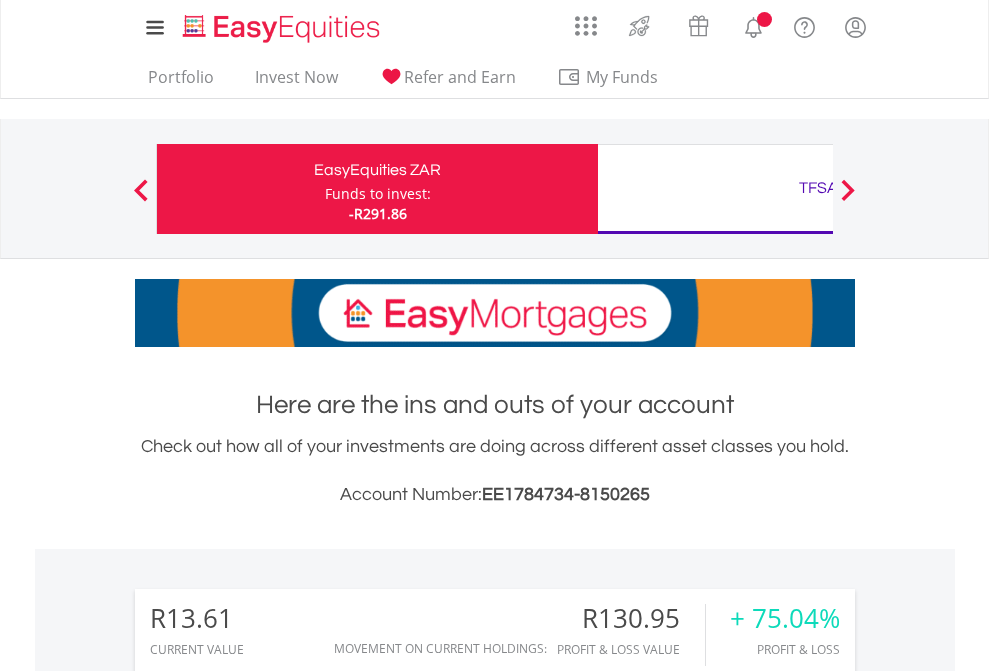 scroll, scrollTop: 0, scrollLeft: 0, axis: both 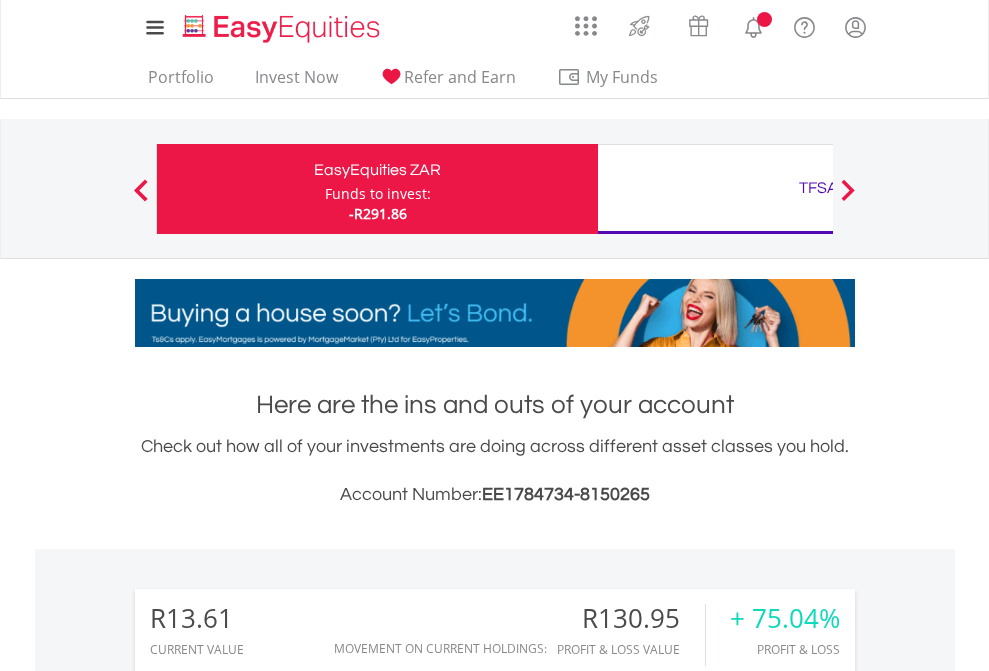 click on "All Holdings" at bounding box center [268, 1466] 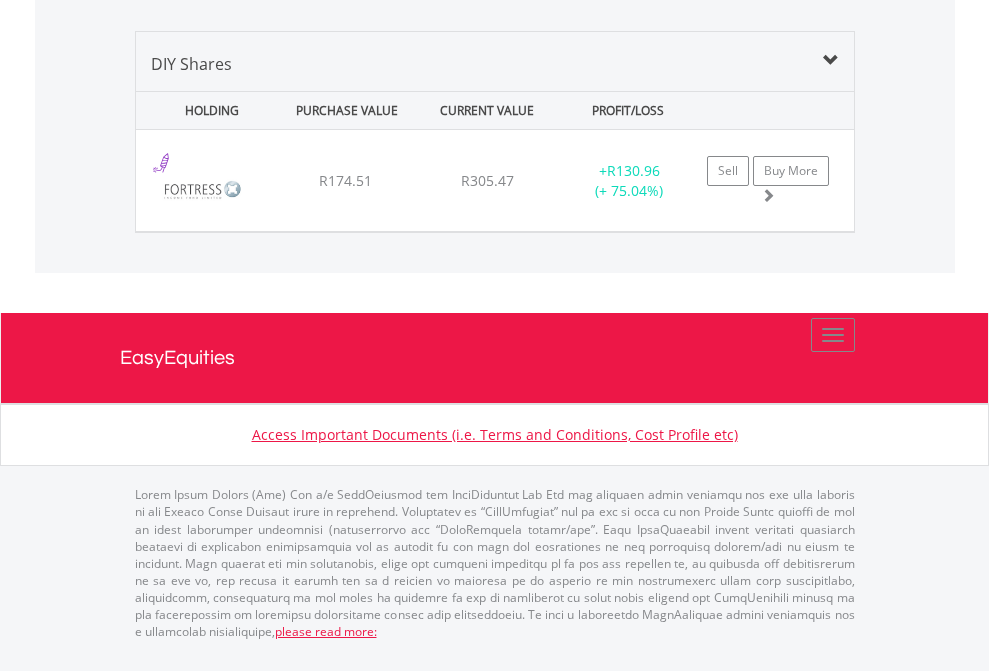 click on "TFSA" at bounding box center (818, -1339) 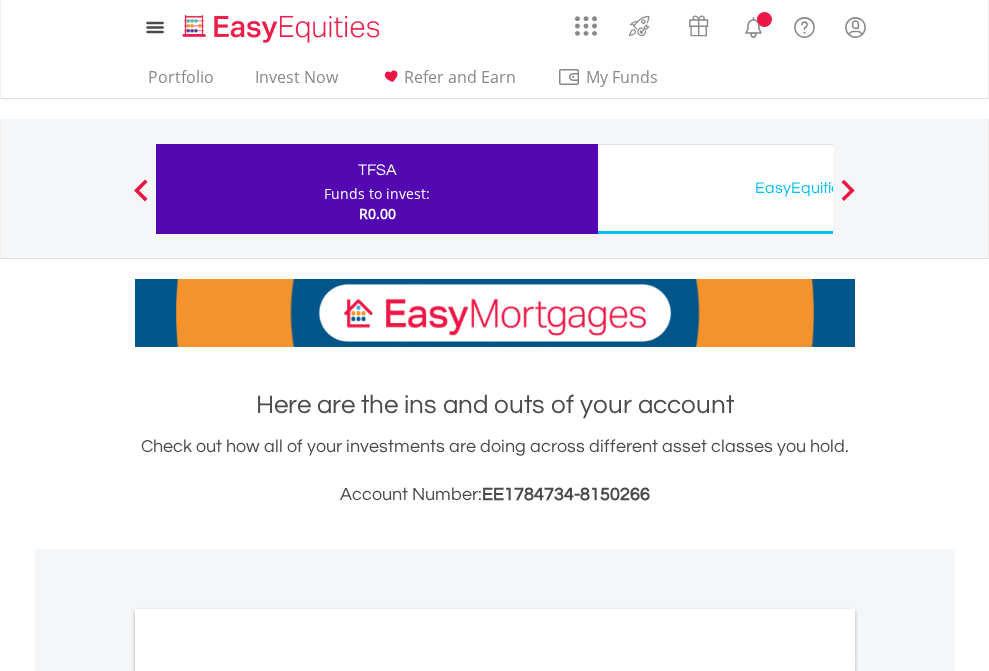 scroll, scrollTop: 0, scrollLeft: 0, axis: both 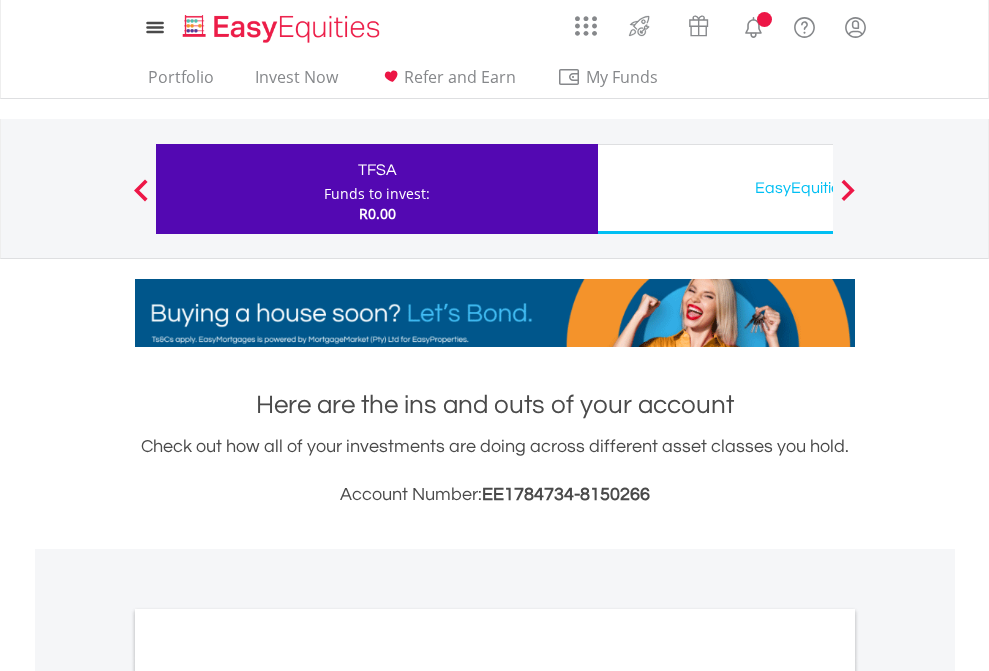 click on "All Holdings" at bounding box center (268, 1096) 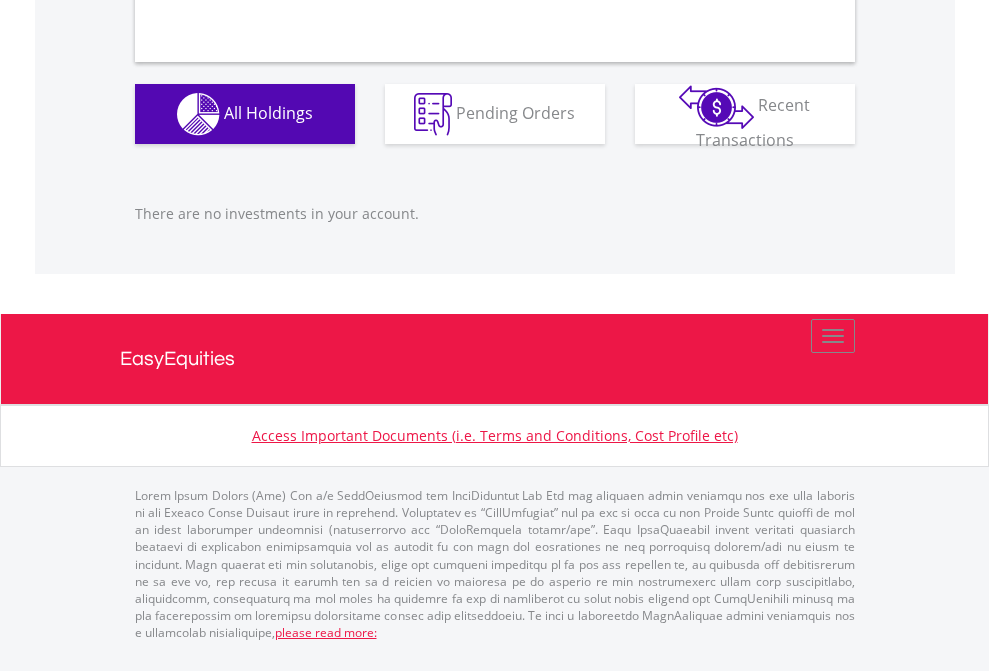 scroll, scrollTop: 1980, scrollLeft: 0, axis: vertical 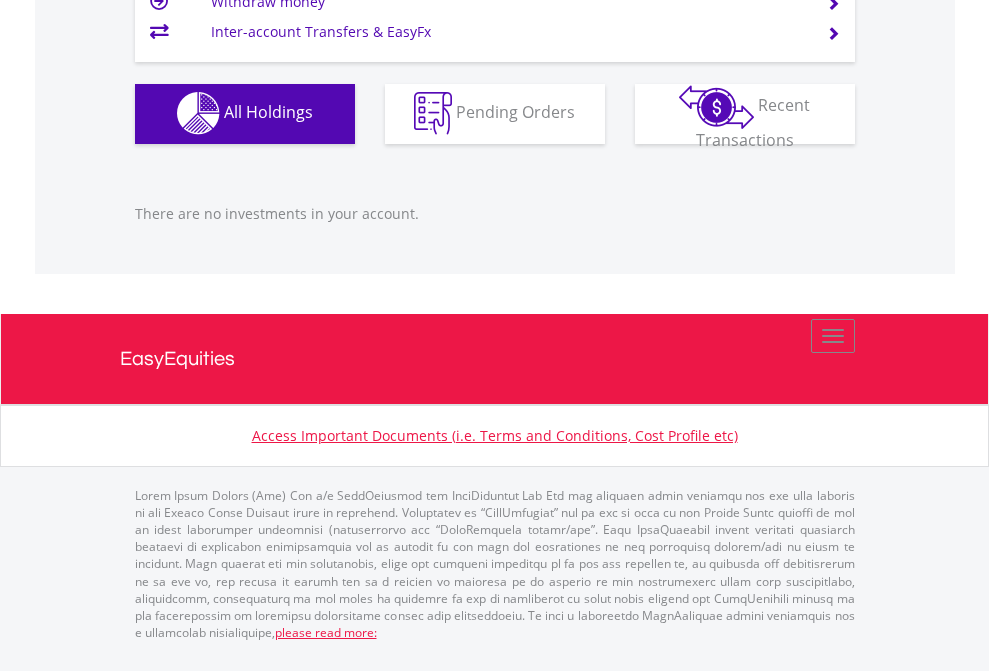 click on "EasyEquities USD" at bounding box center [818, -1142] 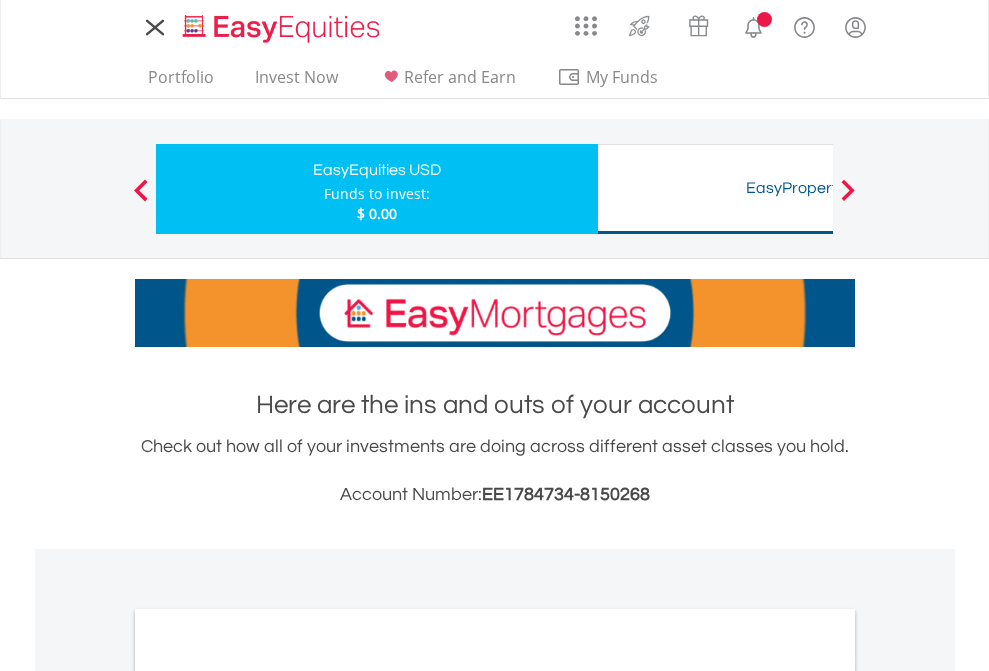 scroll, scrollTop: 0, scrollLeft: 0, axis: both 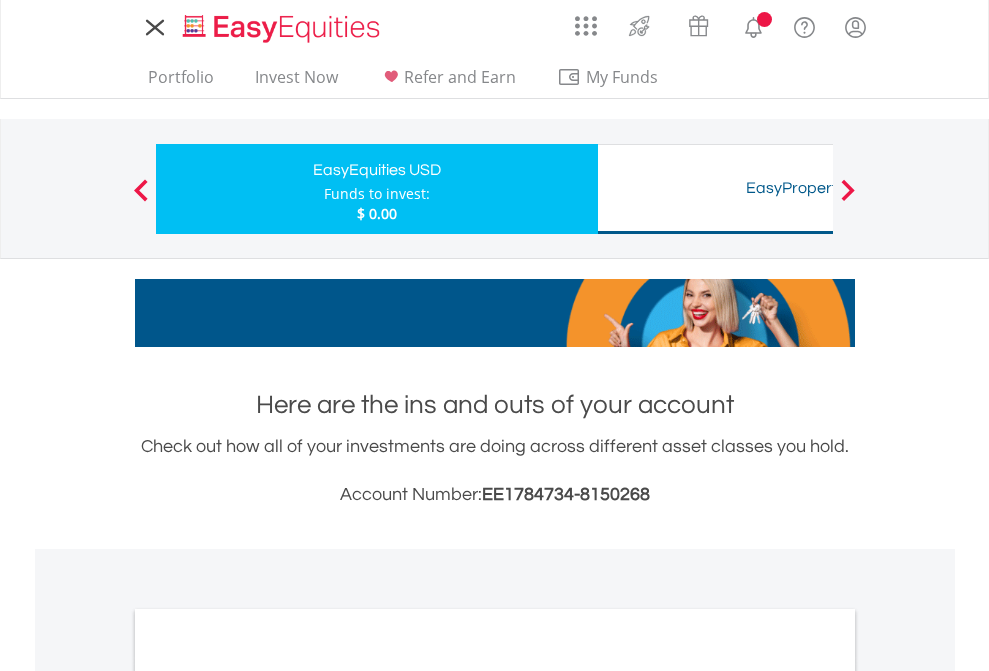 click on "All Holdings" at bounding box center (268, 1096) 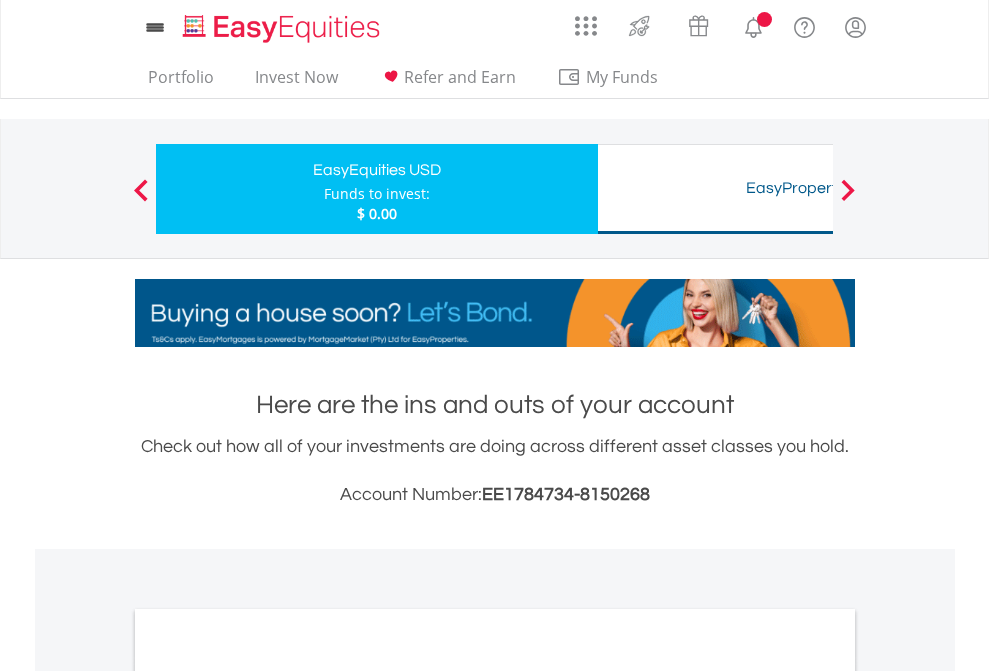 scroll, scrollTop: 1202, scrollLeft: 0, axis: vertical 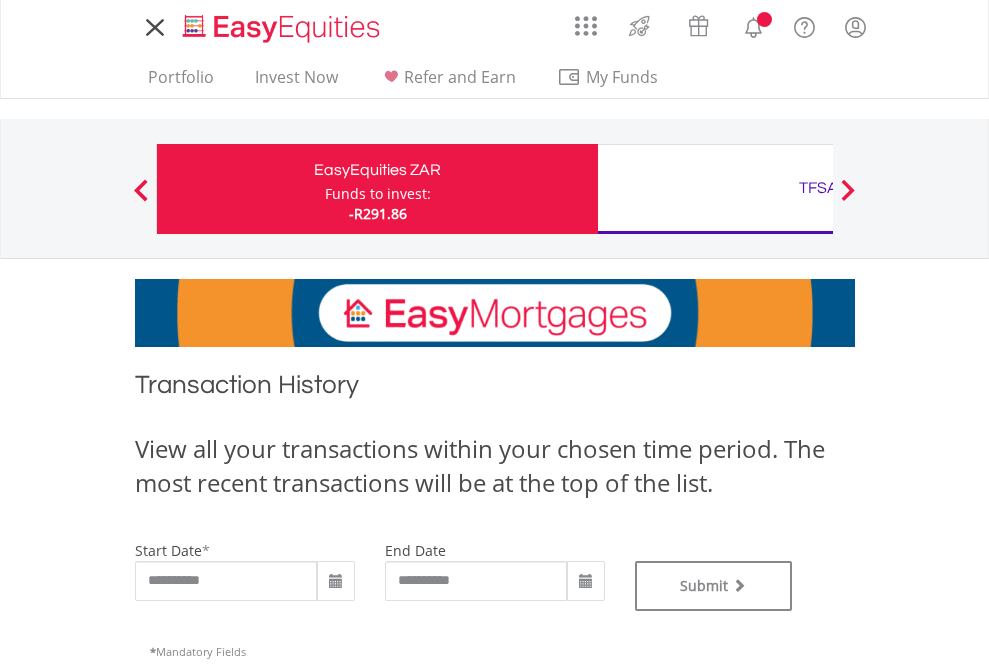 type on "**********" 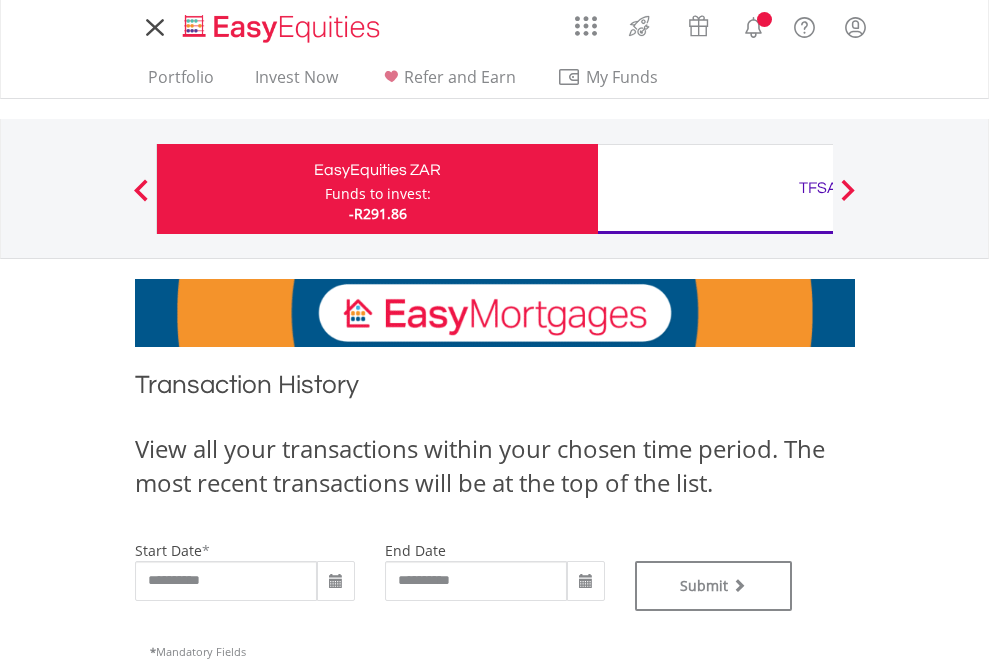 type on "**********" 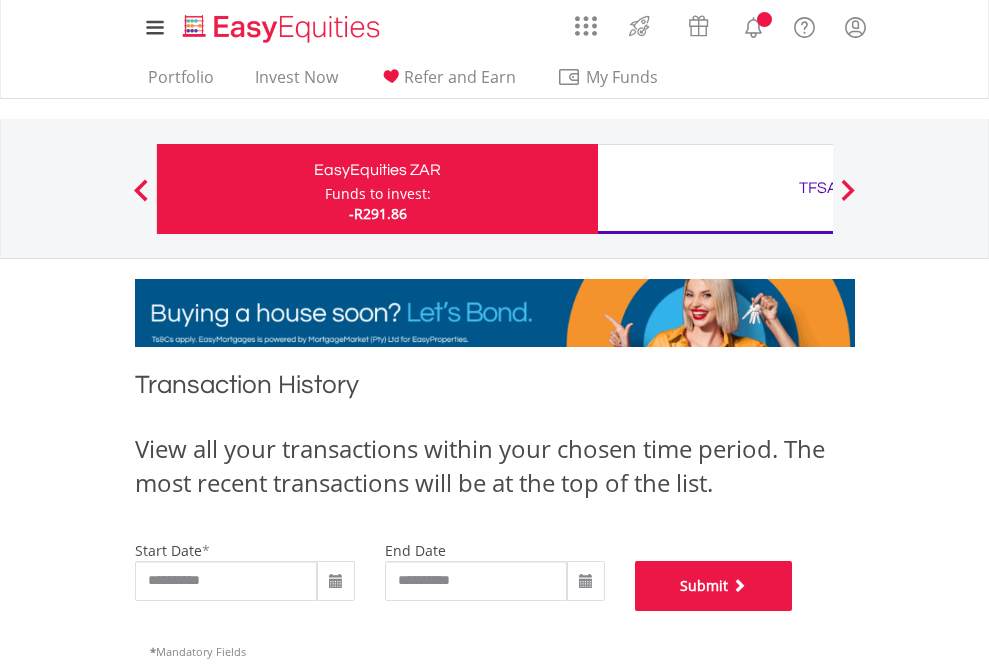 click on "Submit" at bounding box center [714, 586] 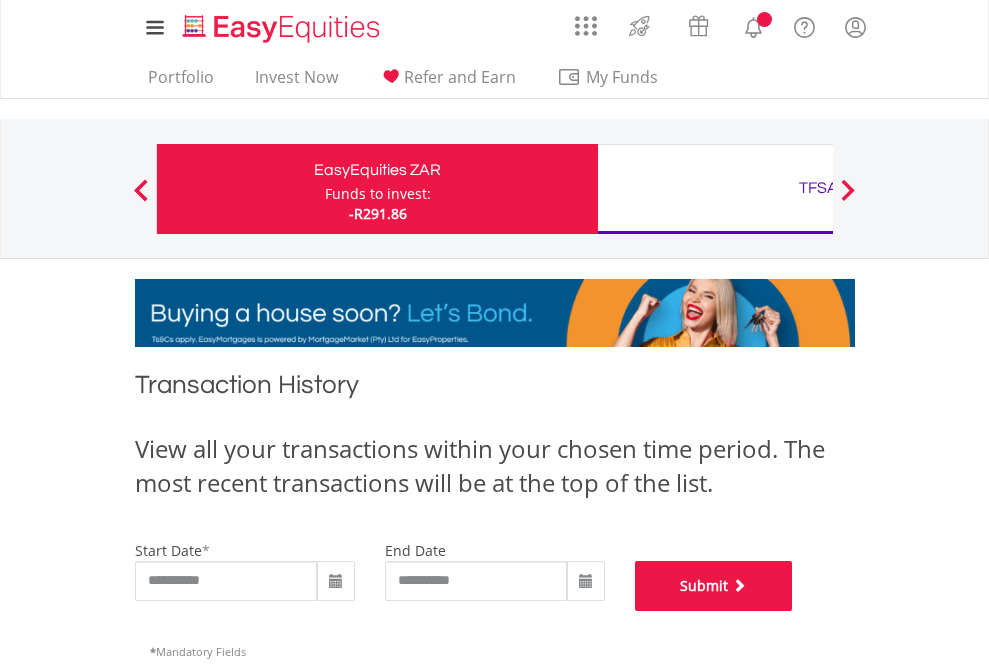 scroll, scrollTop: 811, scrollLeft: 0, axis: vertical 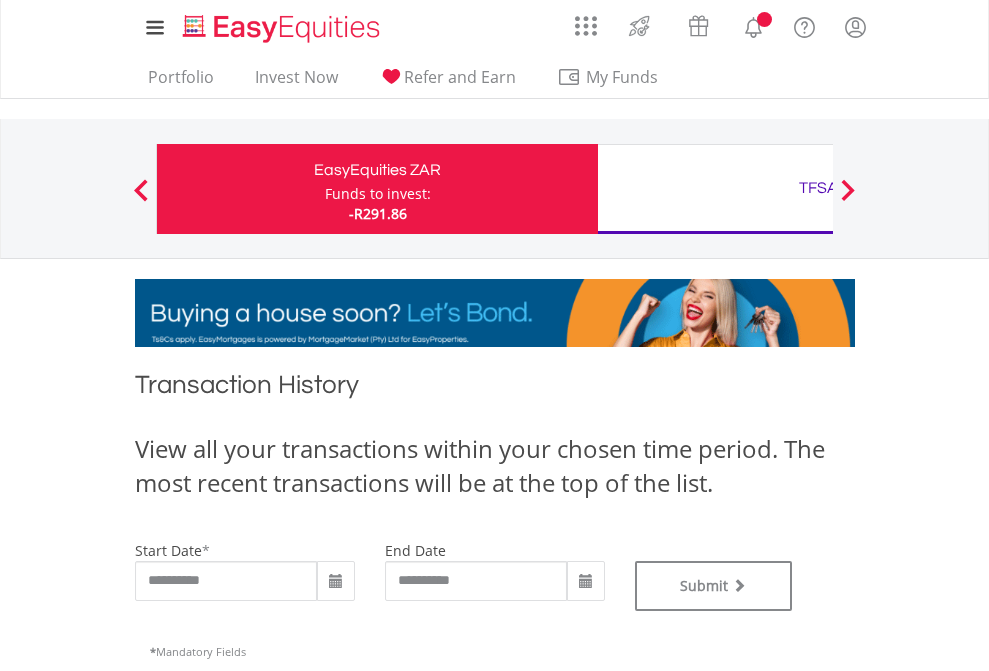 click on "TFSA" at bounding box center (818, 188) 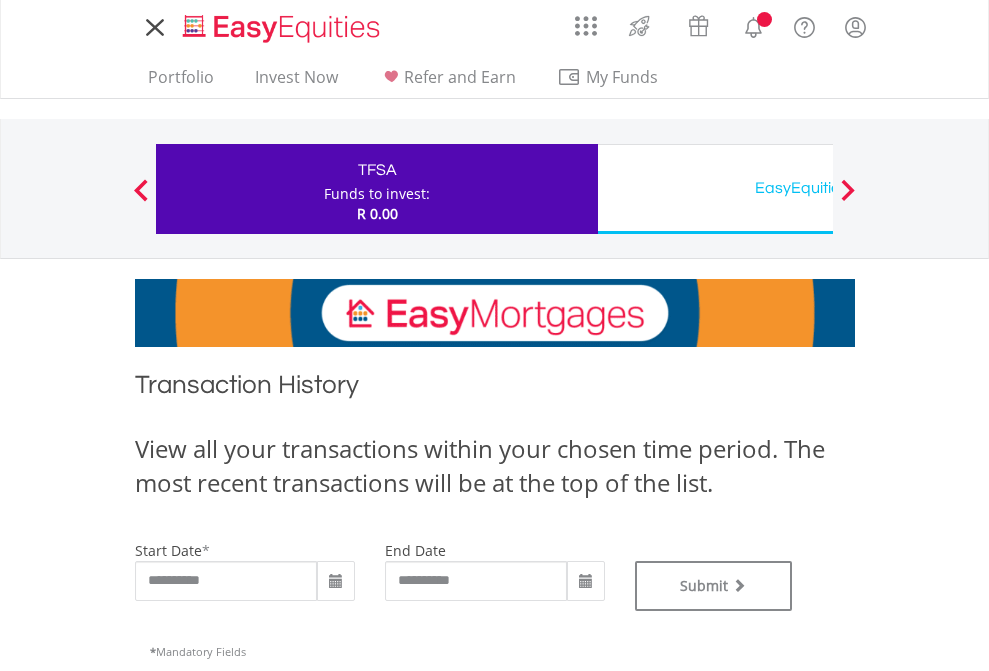 scroll, scrollTop: 0, scrollLeft: 0, axis: both 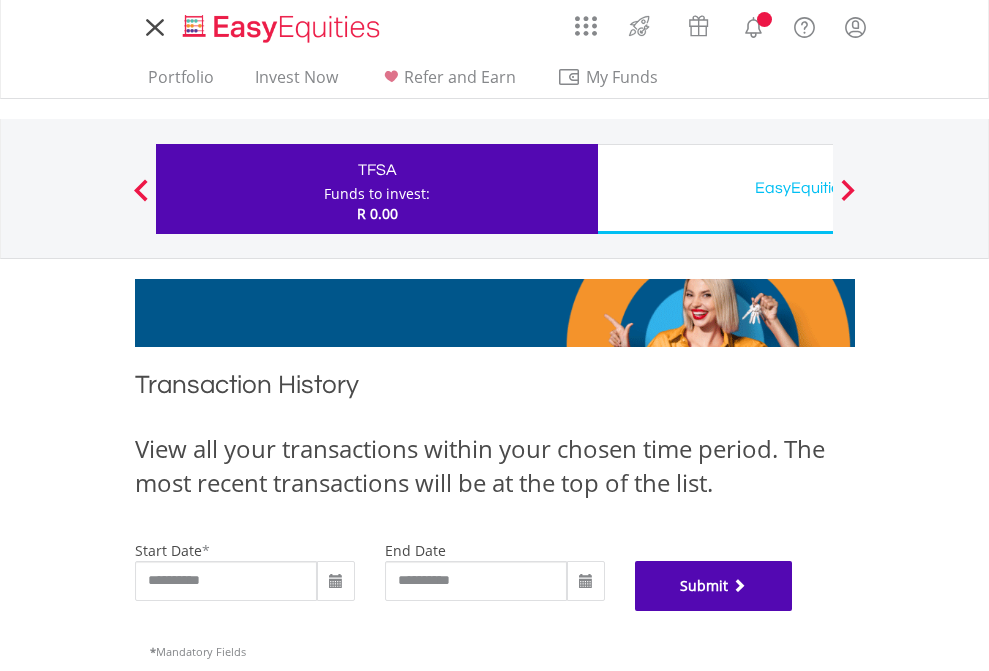 click on "Submit" at bounding box center [714, 586] 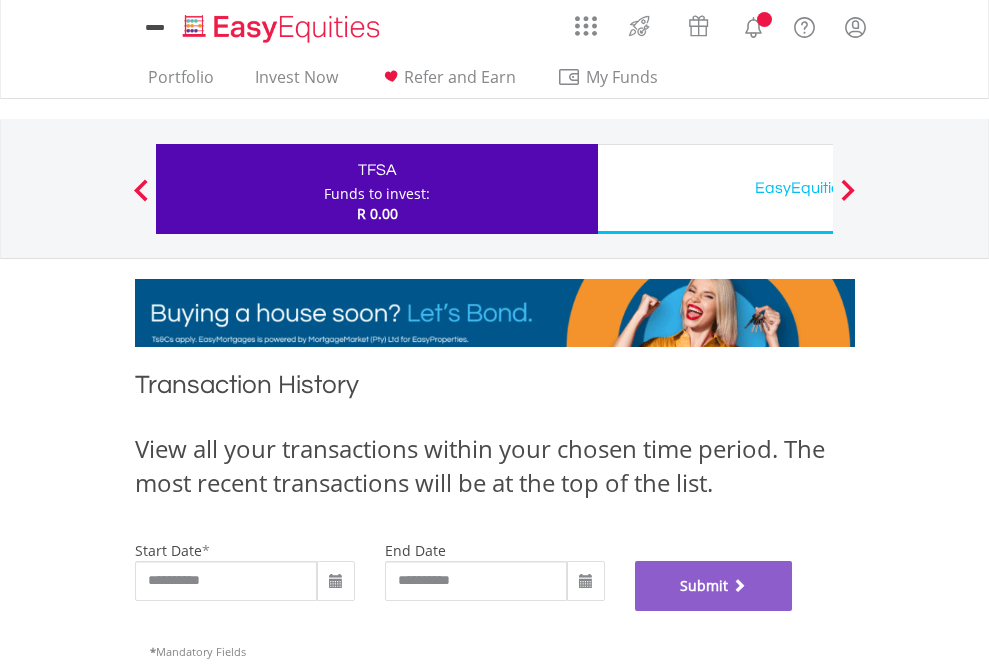 scroll, scrollTop: 811, scrollLeft: 0, axis: vertical 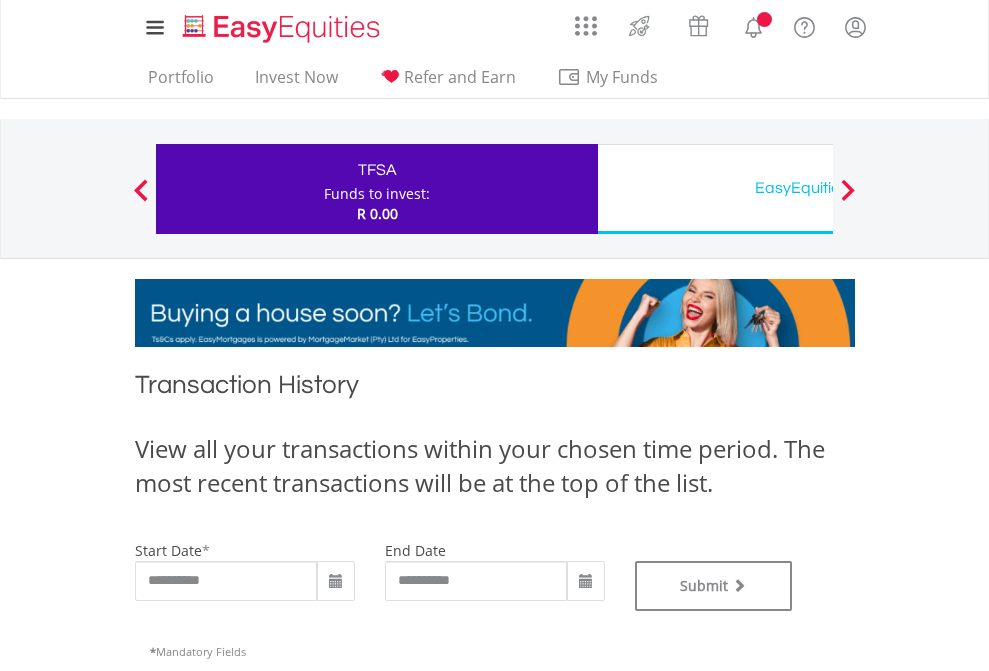 click on "EasyEquities USD" at bounding box center (818, 188) 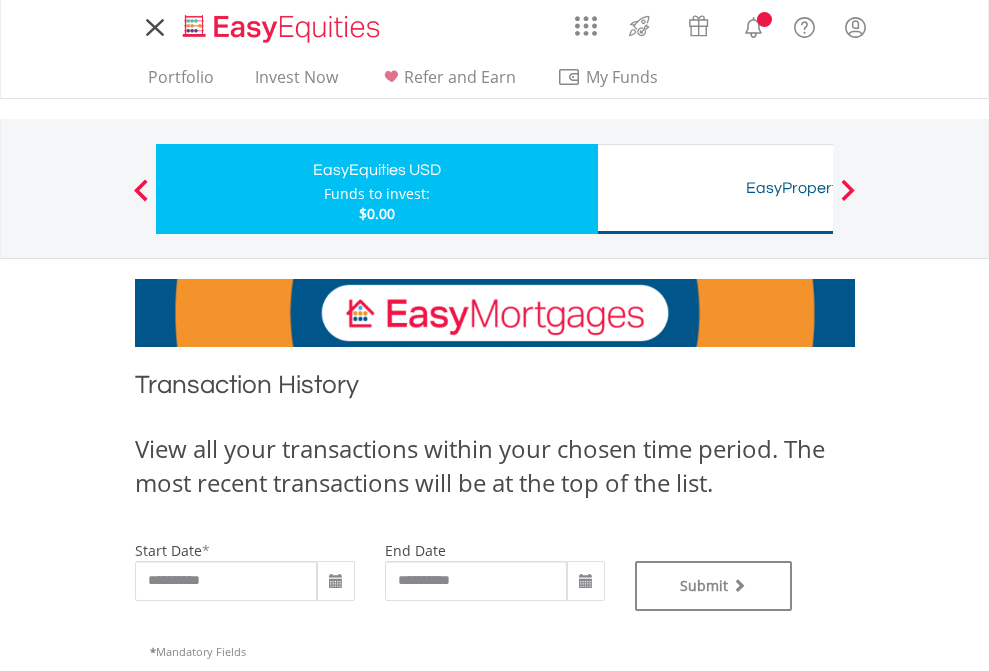 scroll, scrollTop: 0, scrollLeft: 0, axis: both 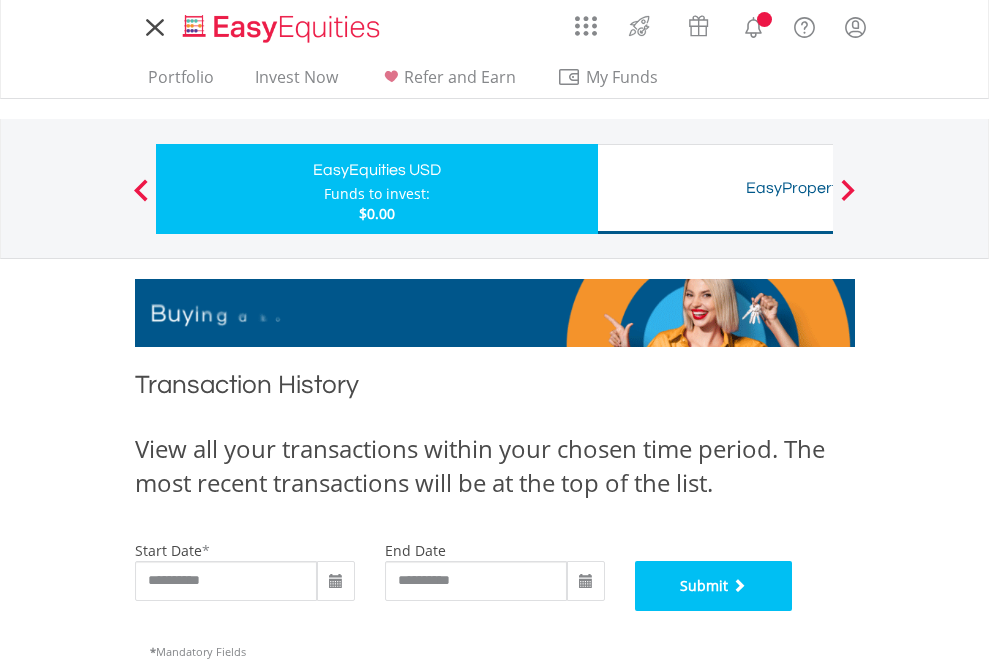click on "Submit" at bounding box center [714, 586] 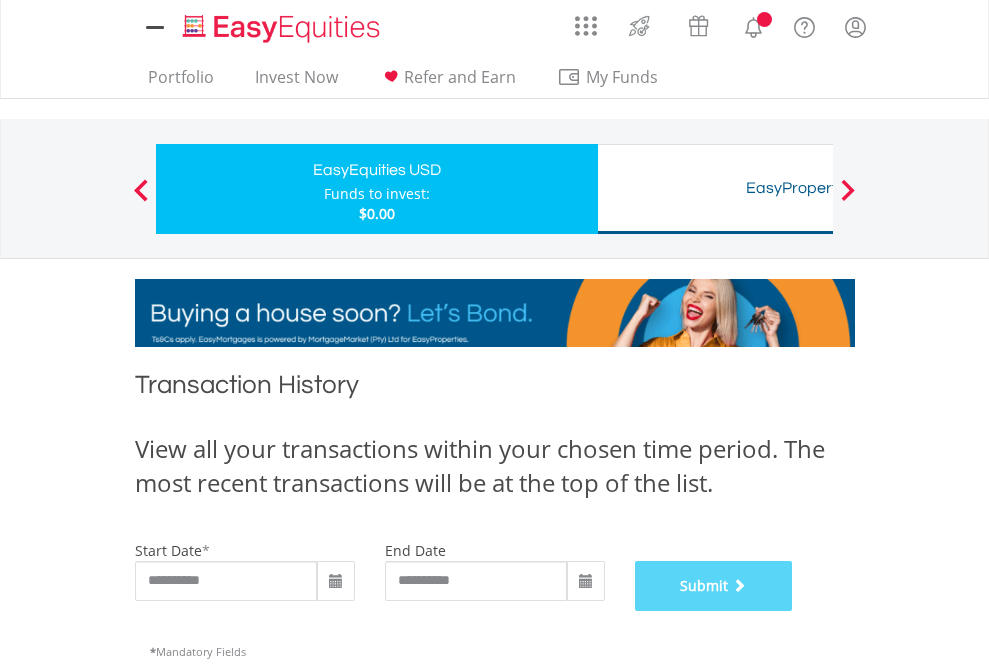 scroll, scrollTop: 811, scrollLeft: 0, axis: vertical 